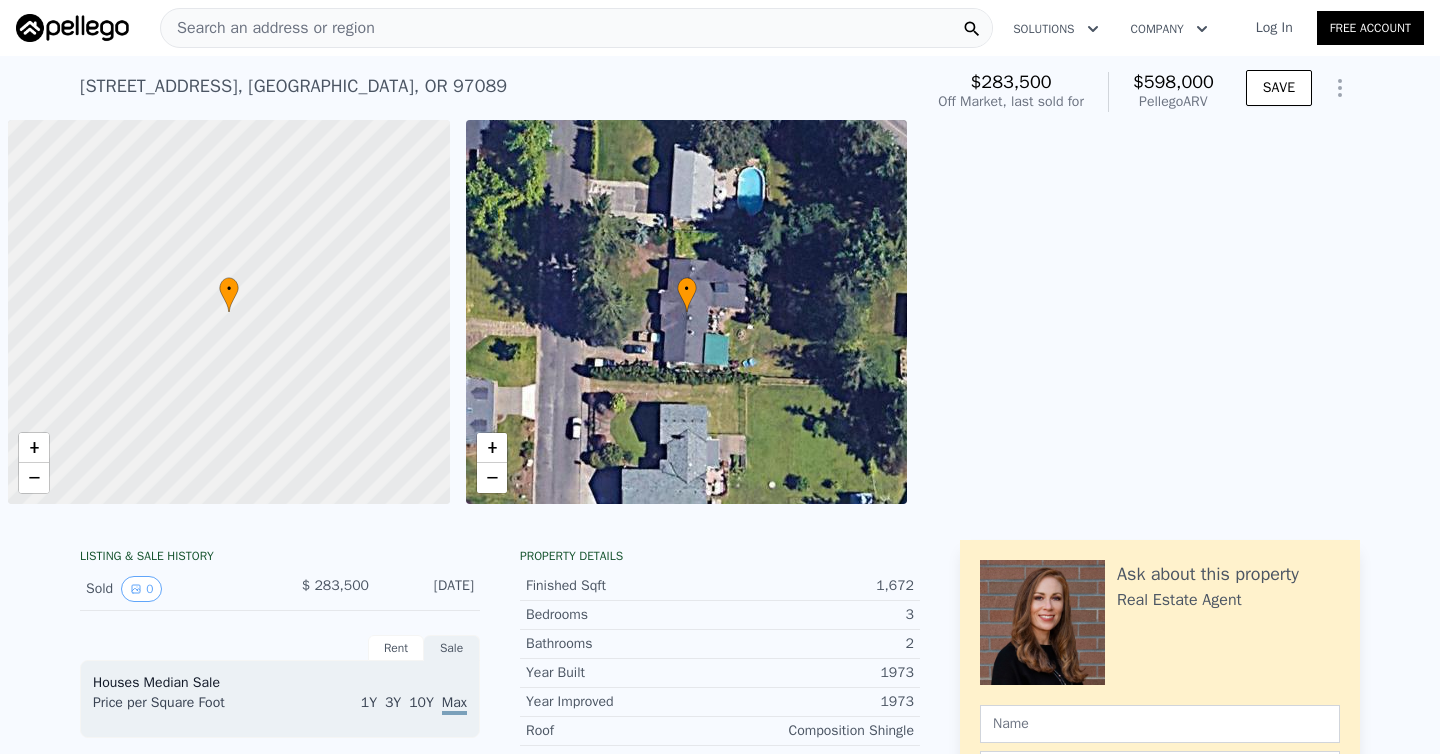 scroll, scrollTop: 0, scrollLeft: 0, axis: both 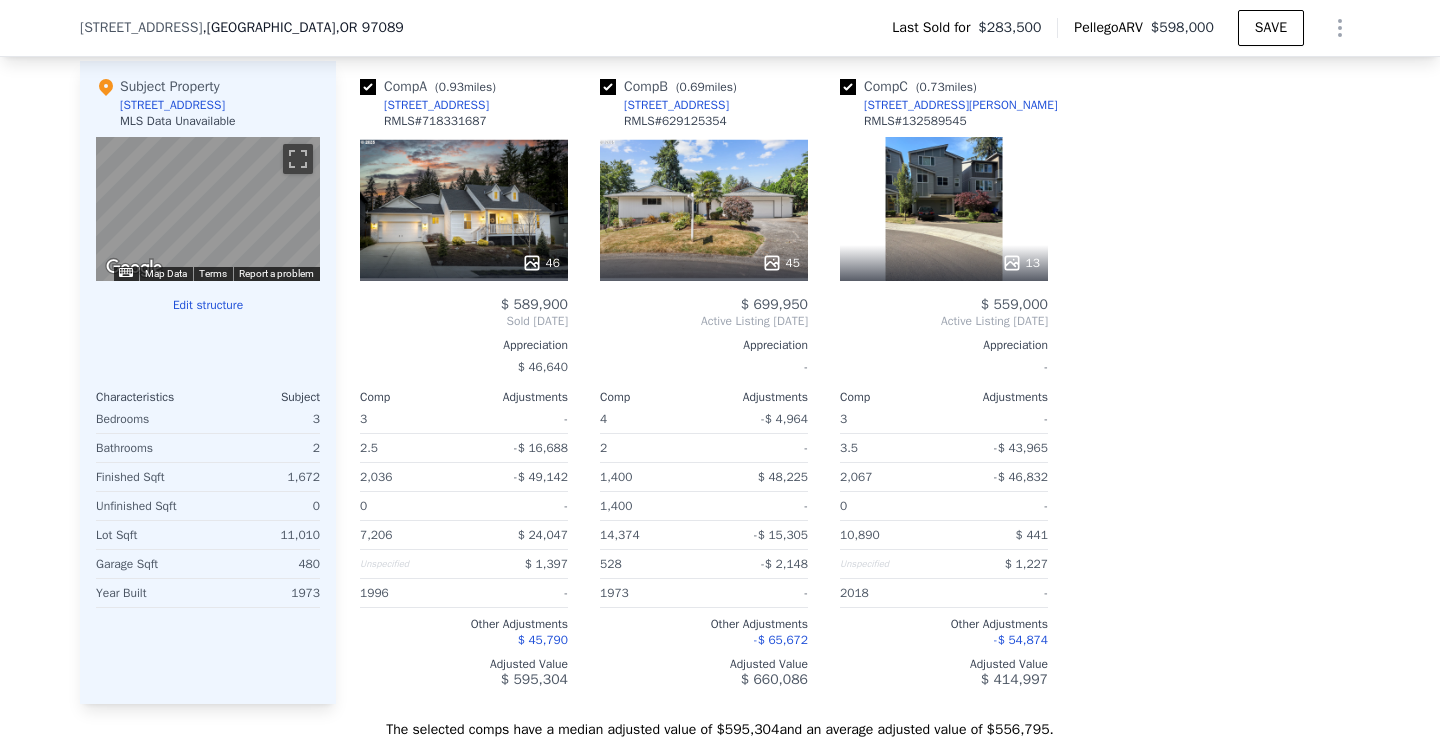 click on "45" at bounding box center (704, 209) 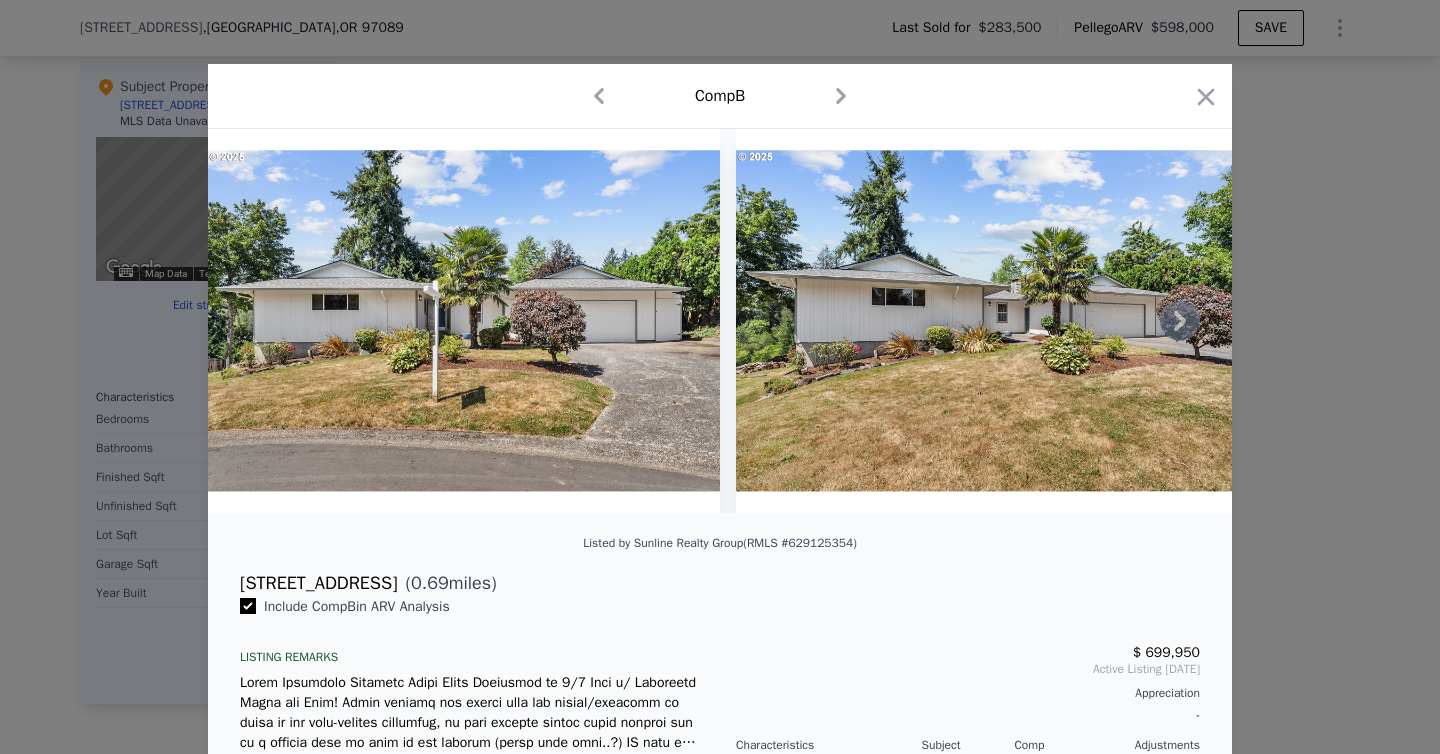 click 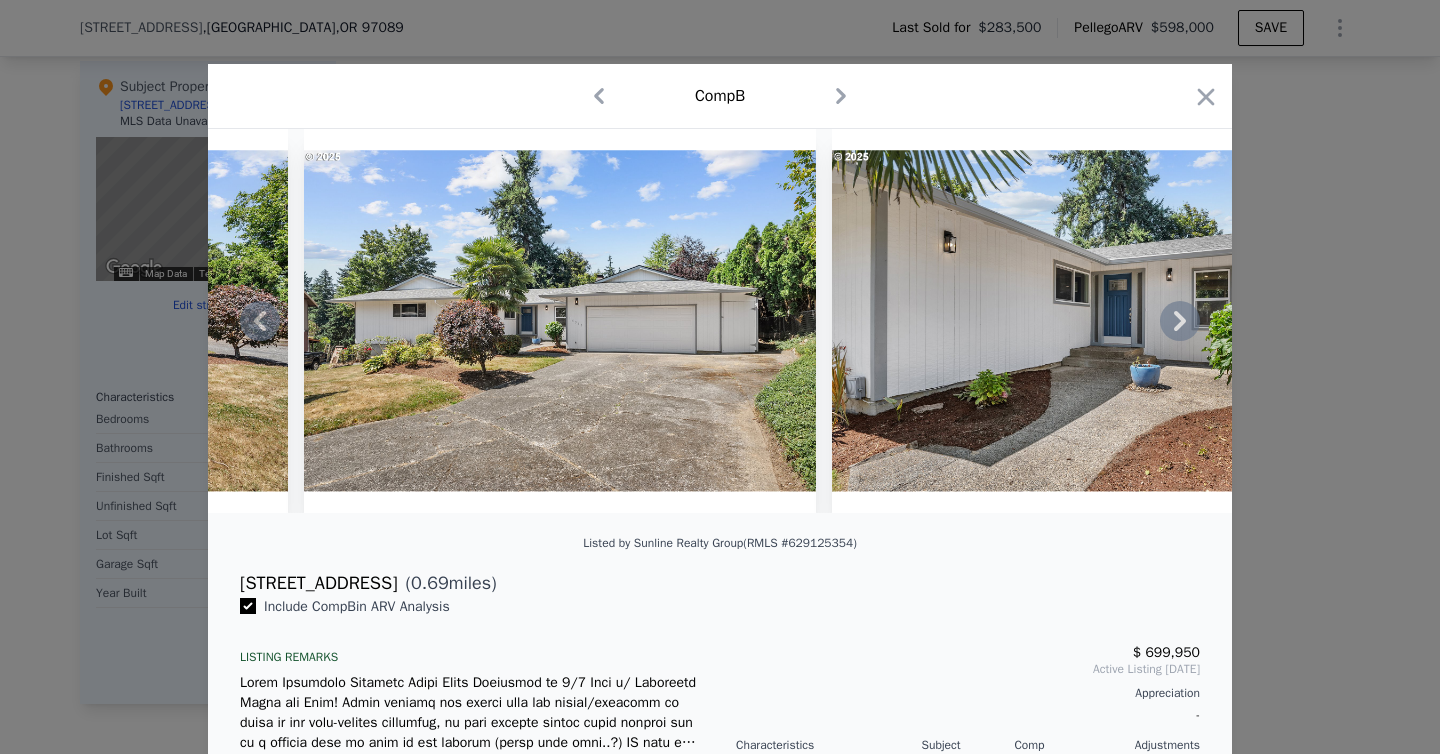 click 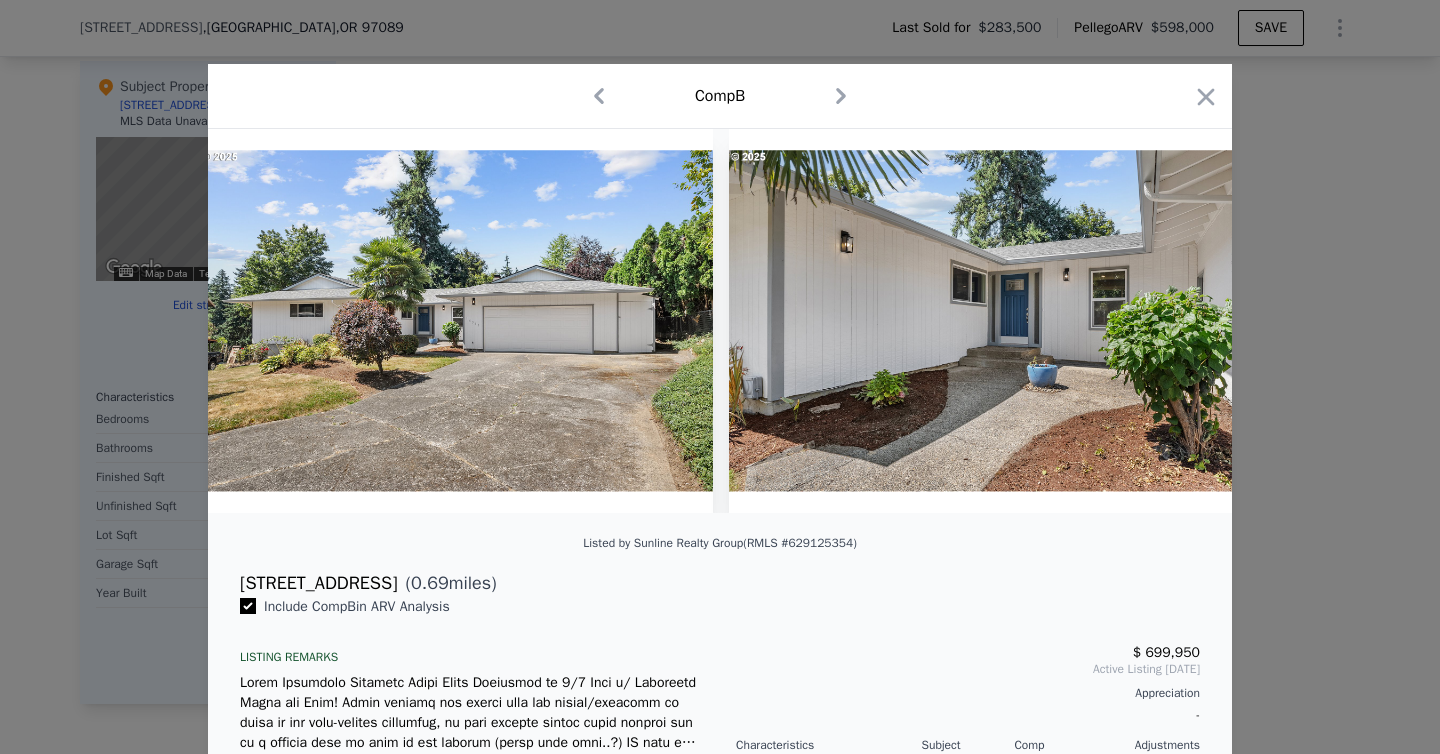 scroll, scrollTop: 0, scrollLeft: 1440, axis: horizontal 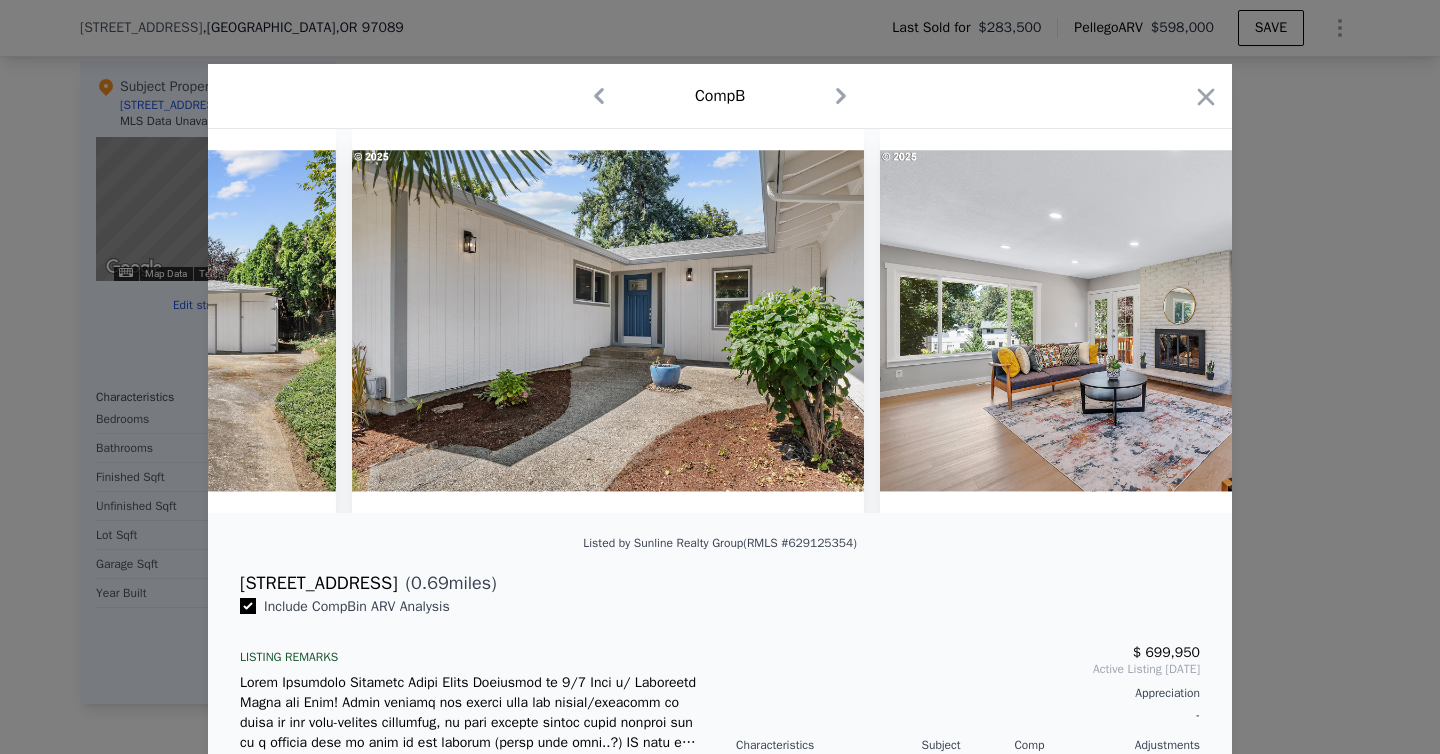 click at bounding box center (1136, 321) 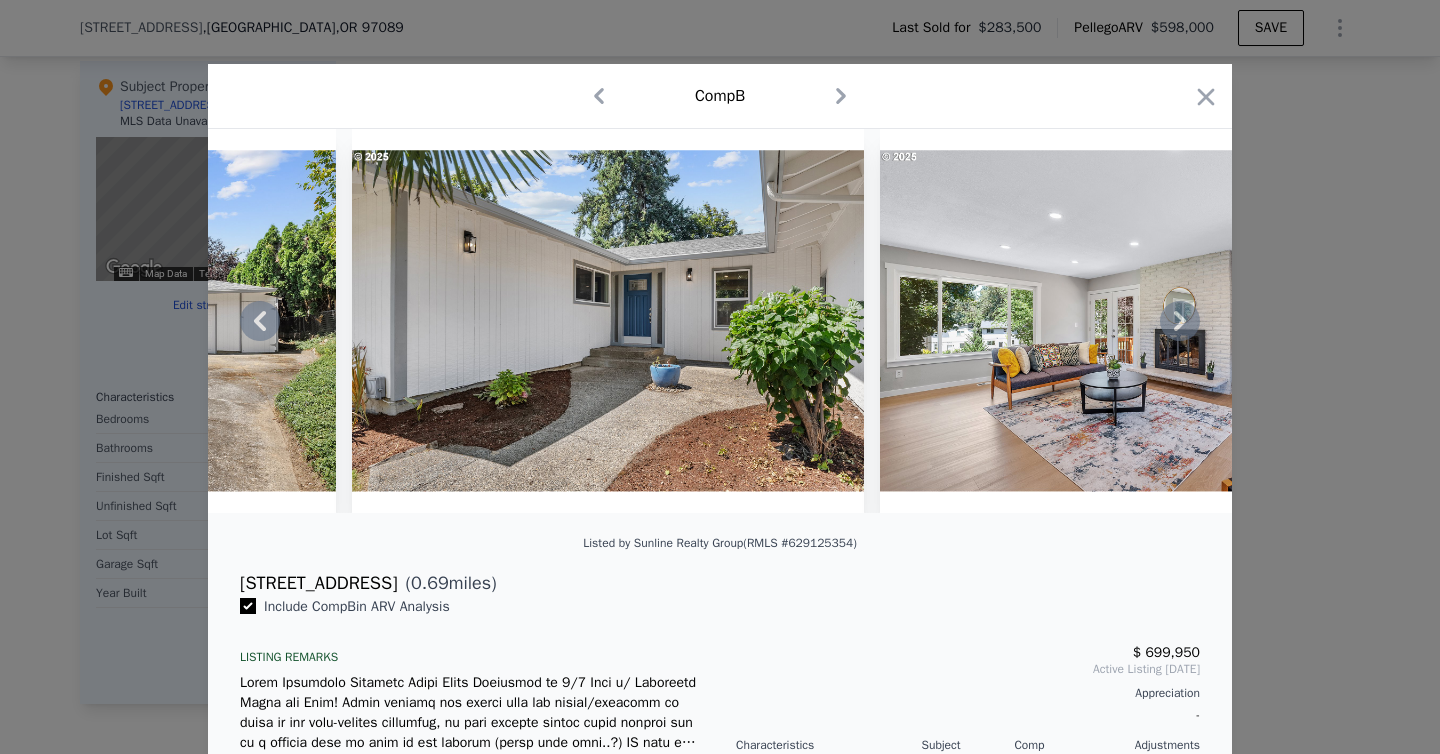 click 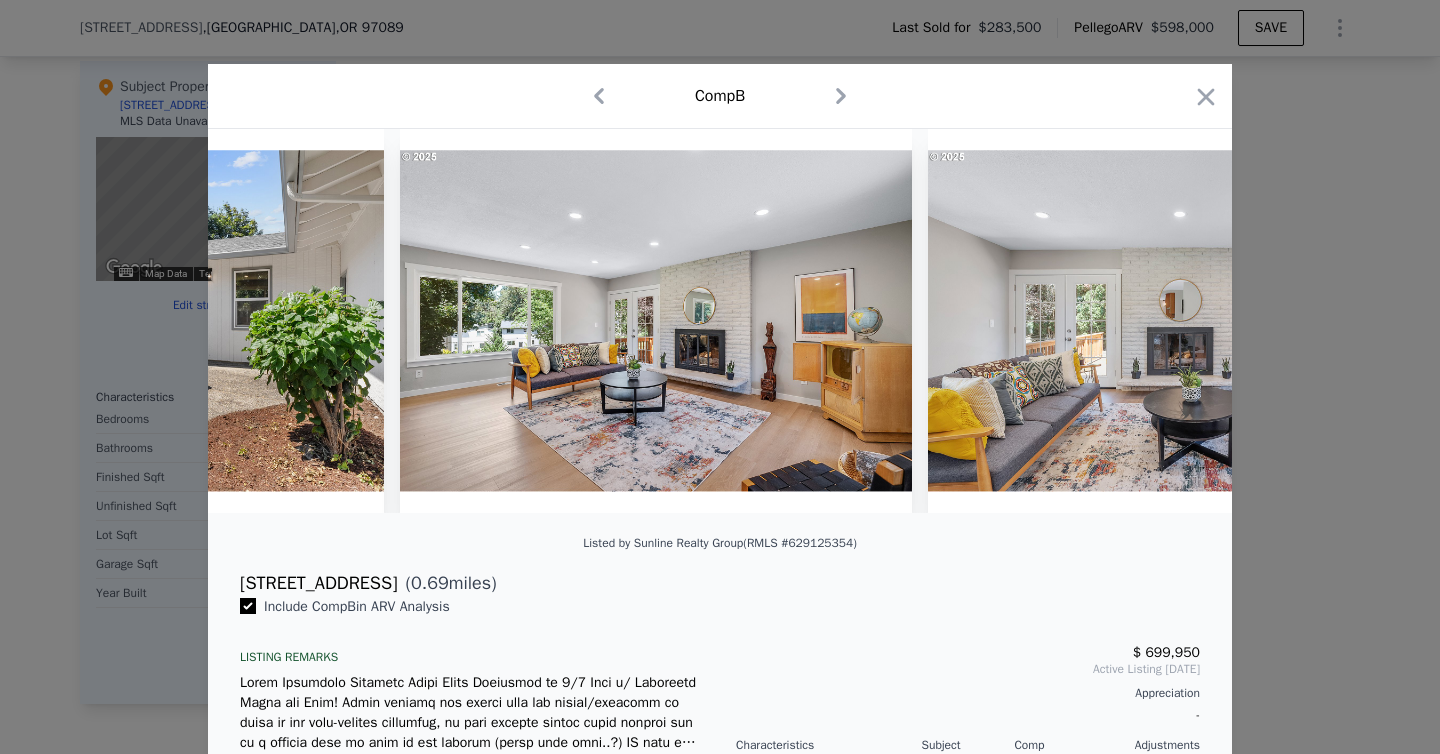 click at bounding box center (1184, 321) 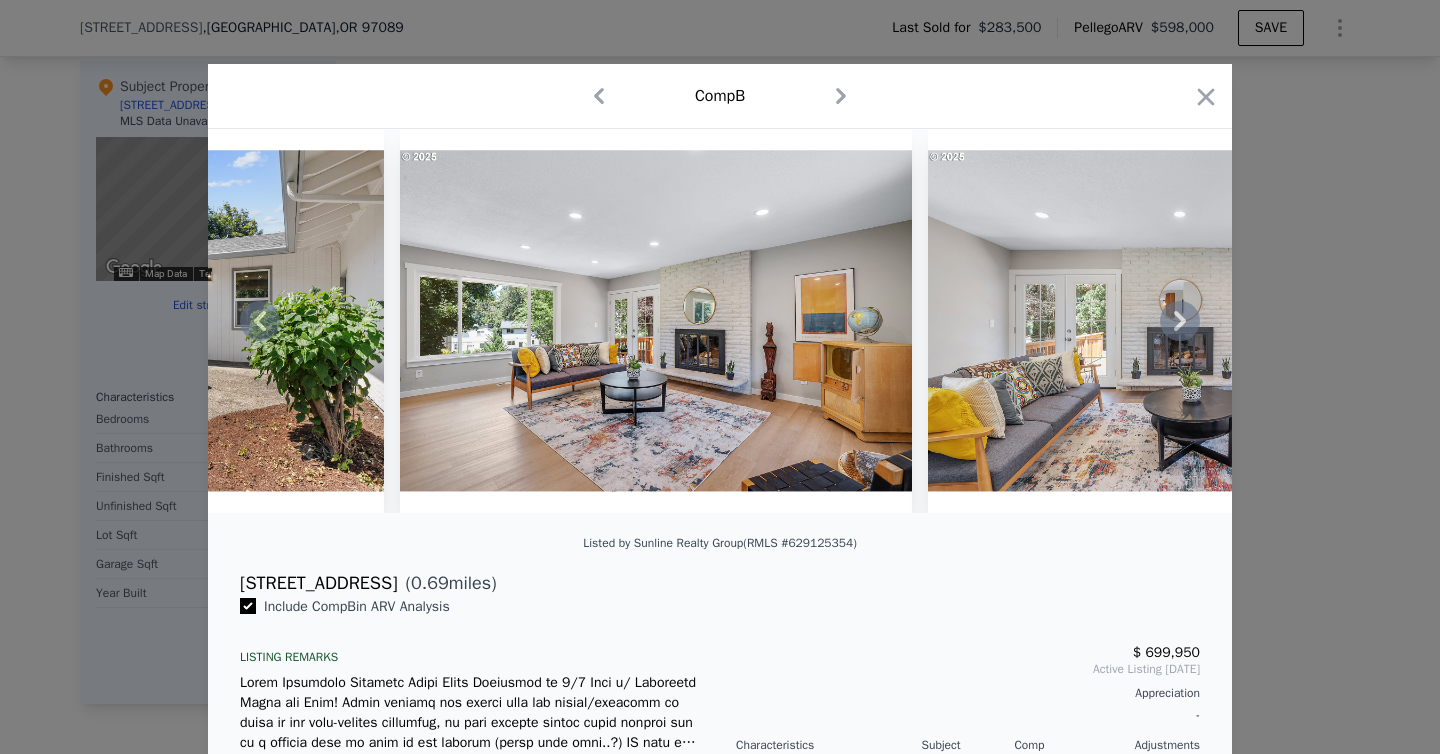 click 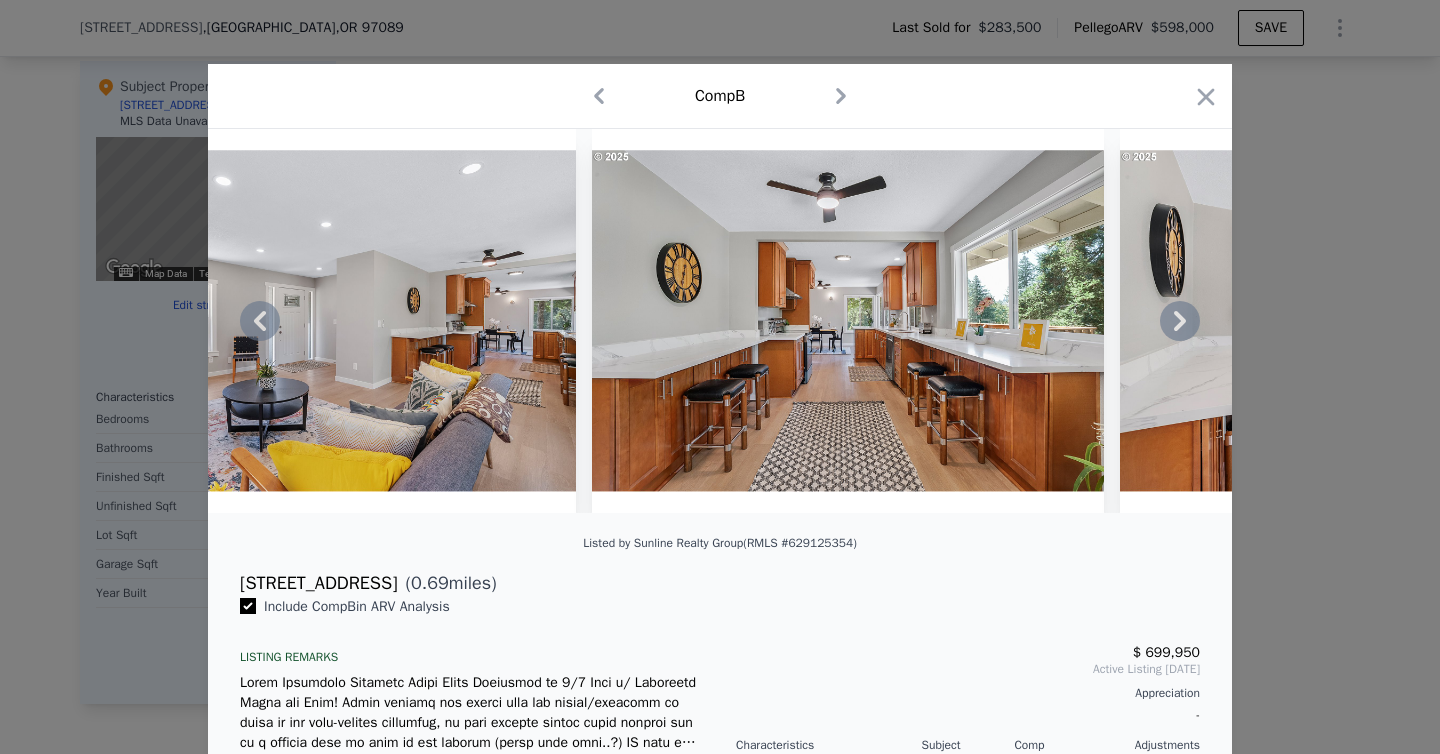 click 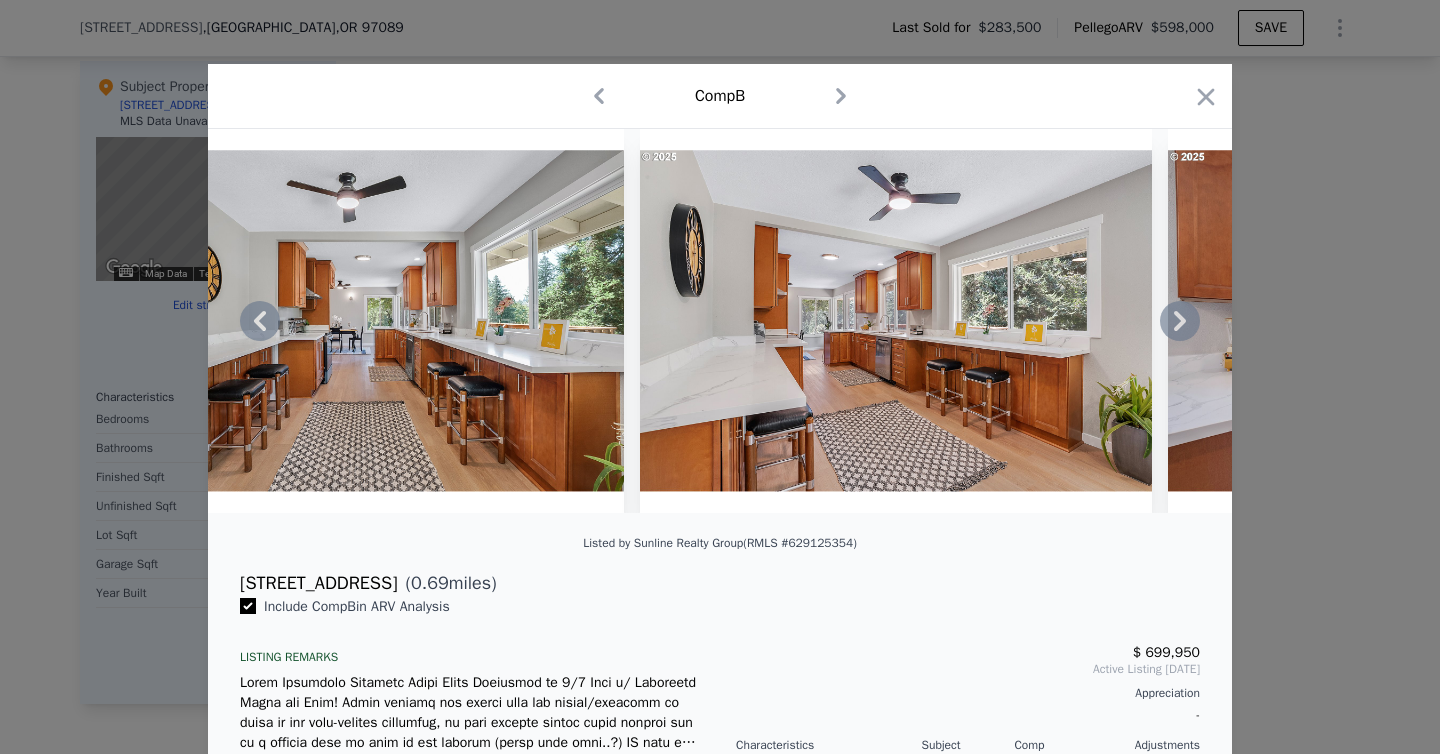 click 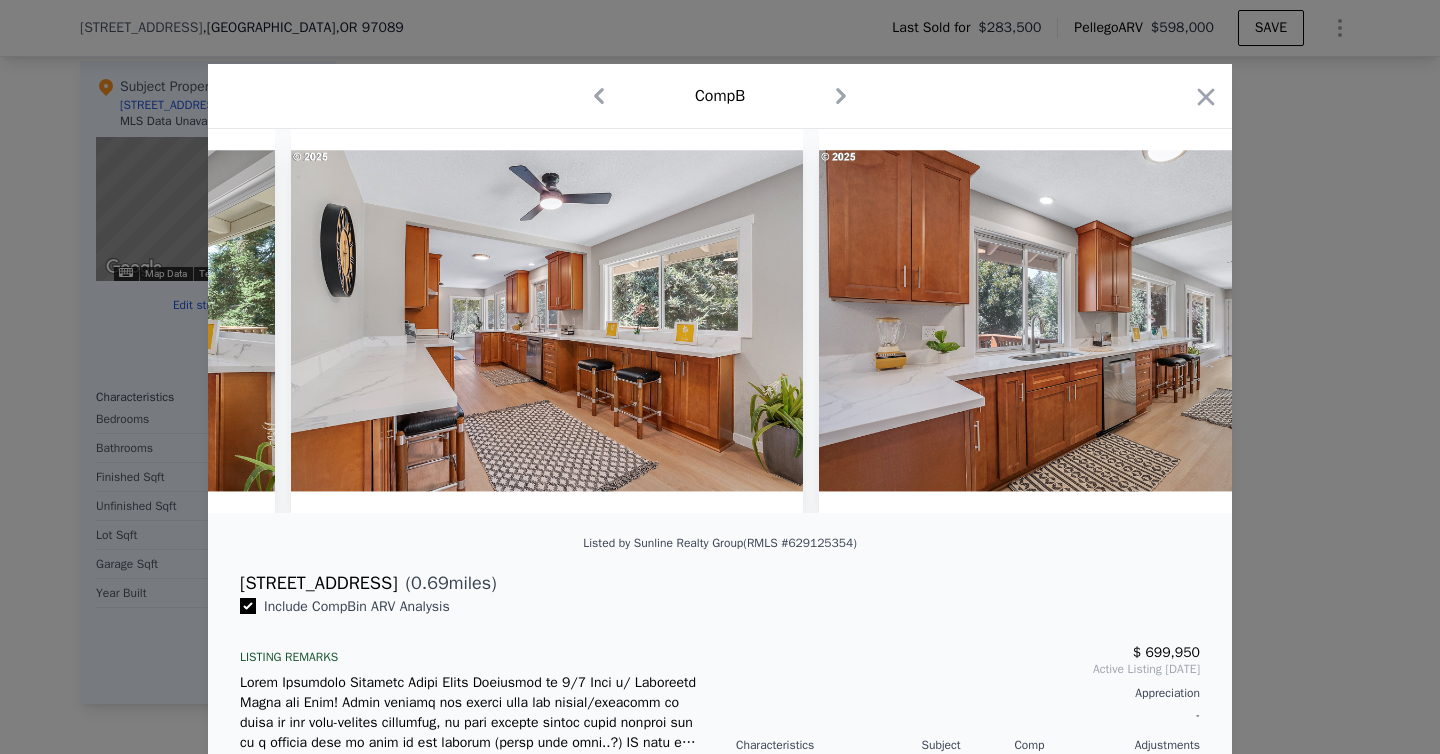 scroll, scrollTop: 0, scrollLeft: 4800, axis: horizontal 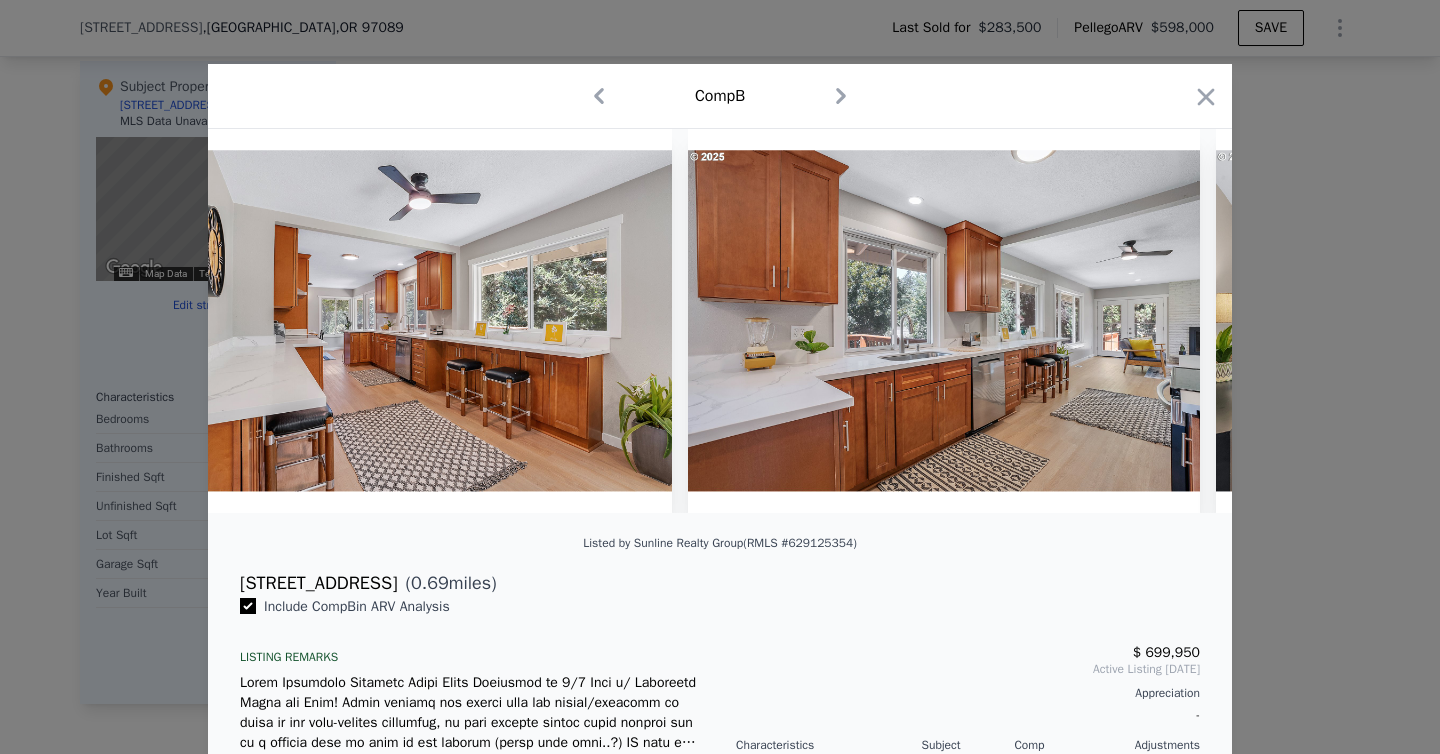 click at bounding box center [944, 321] 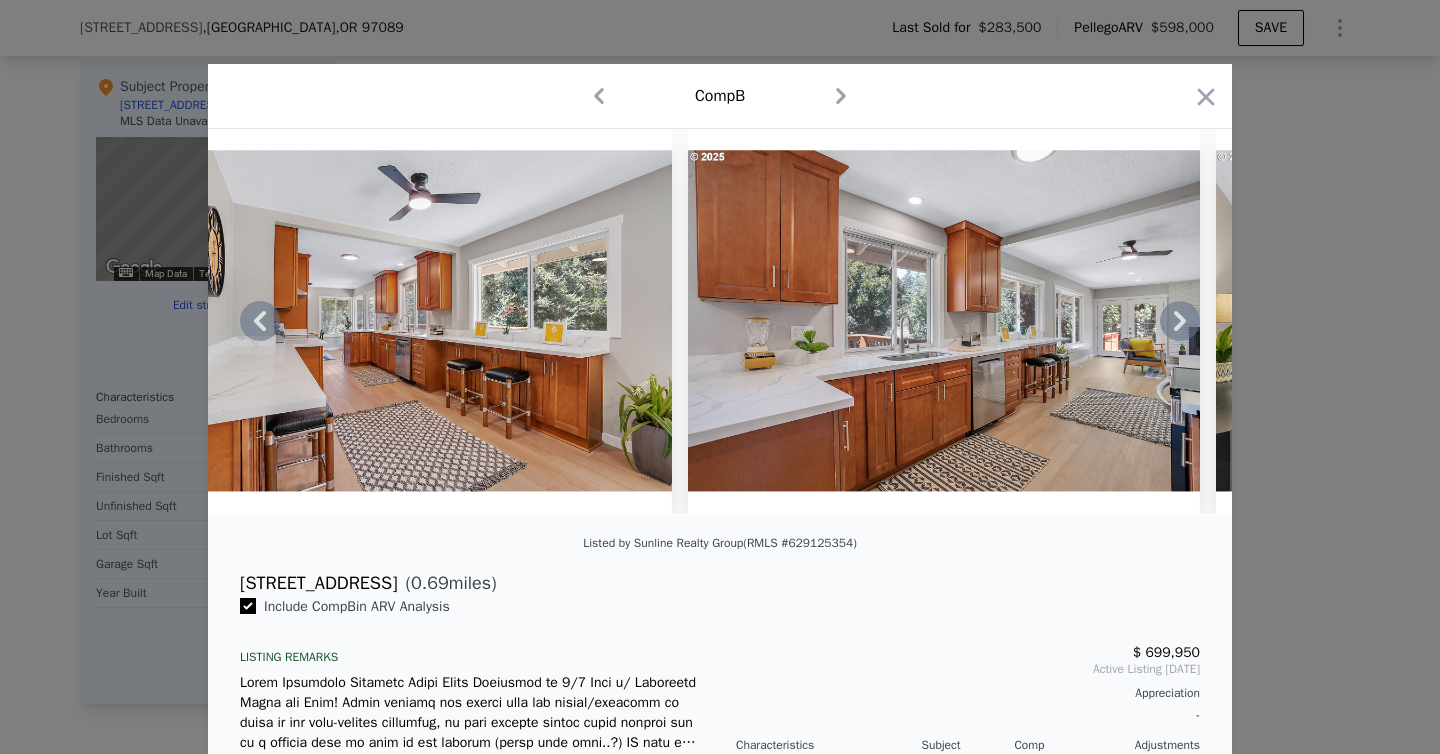 click 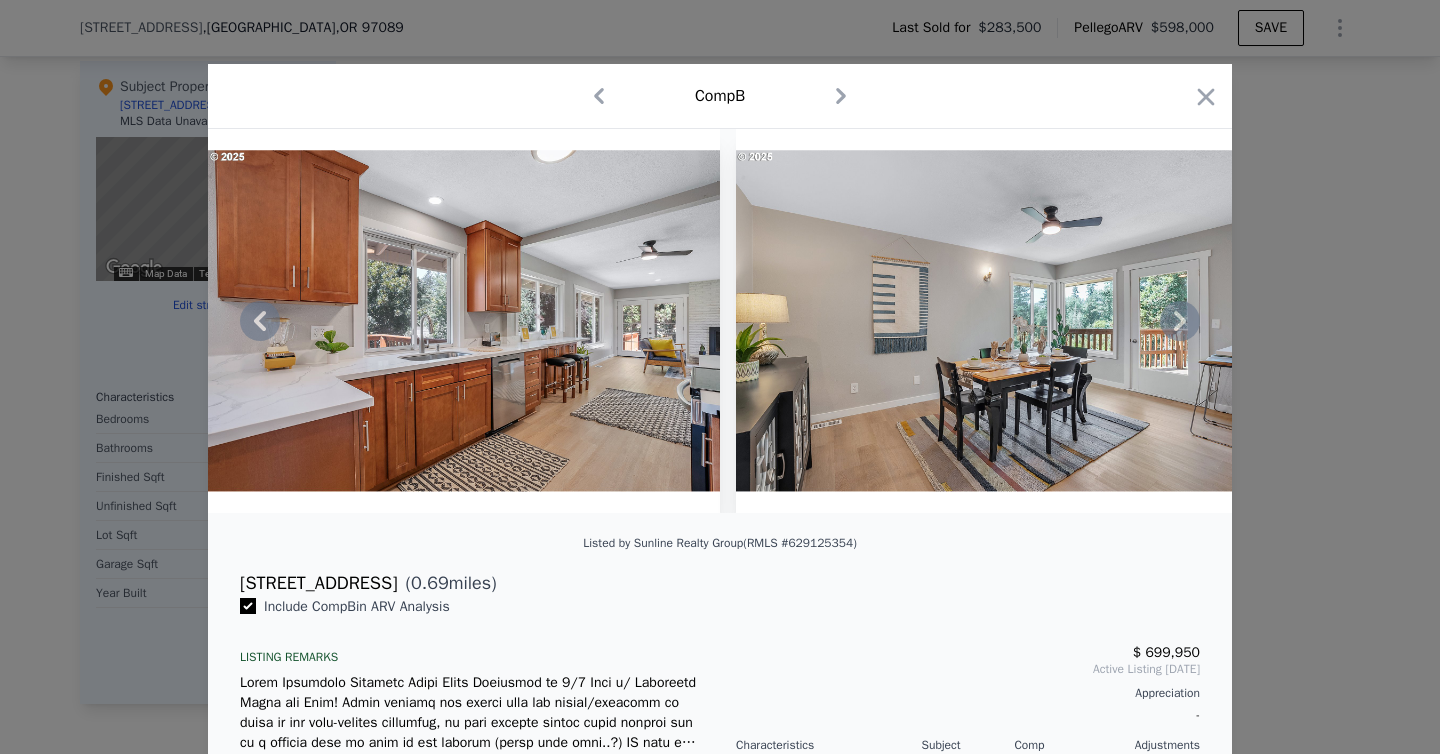 click 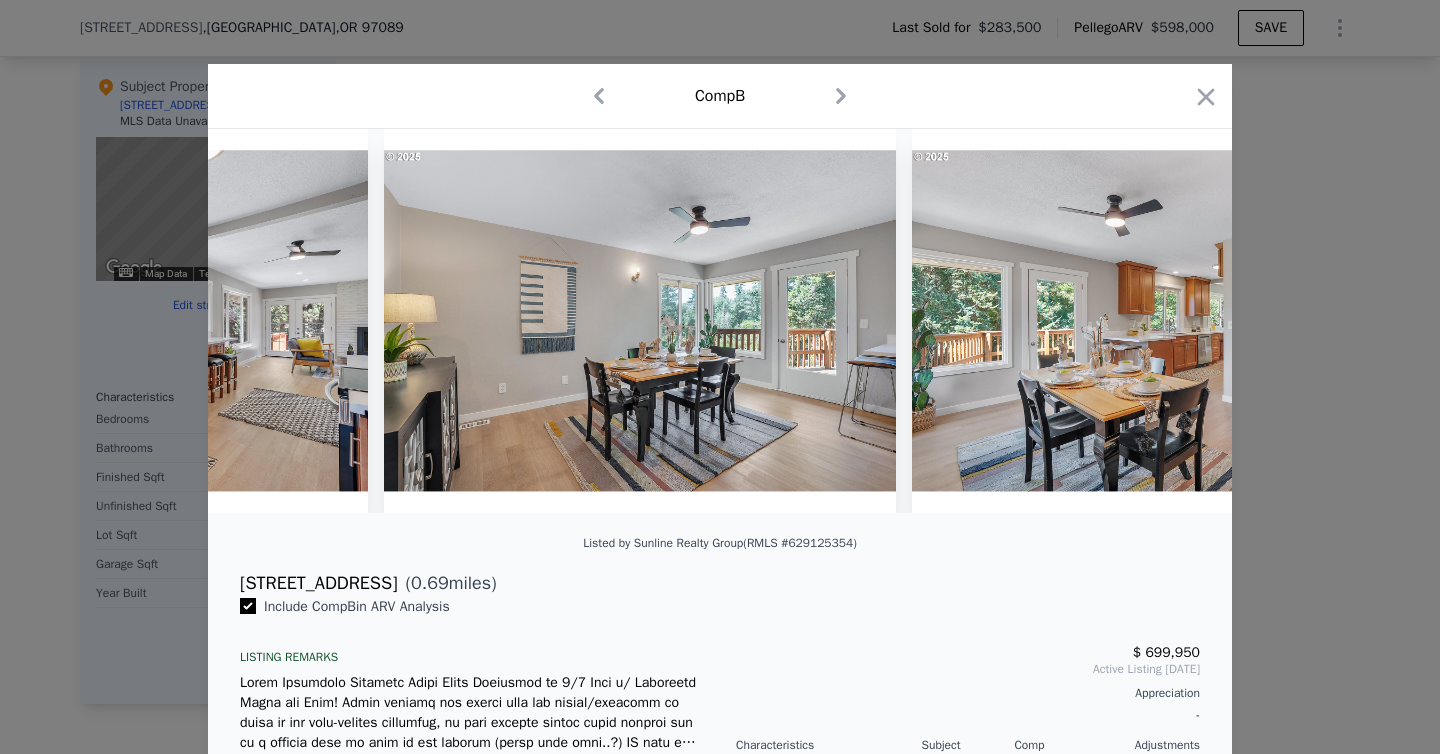 scroll, scrollTop: 0, scrollLeft: 5760, axis: horizontal 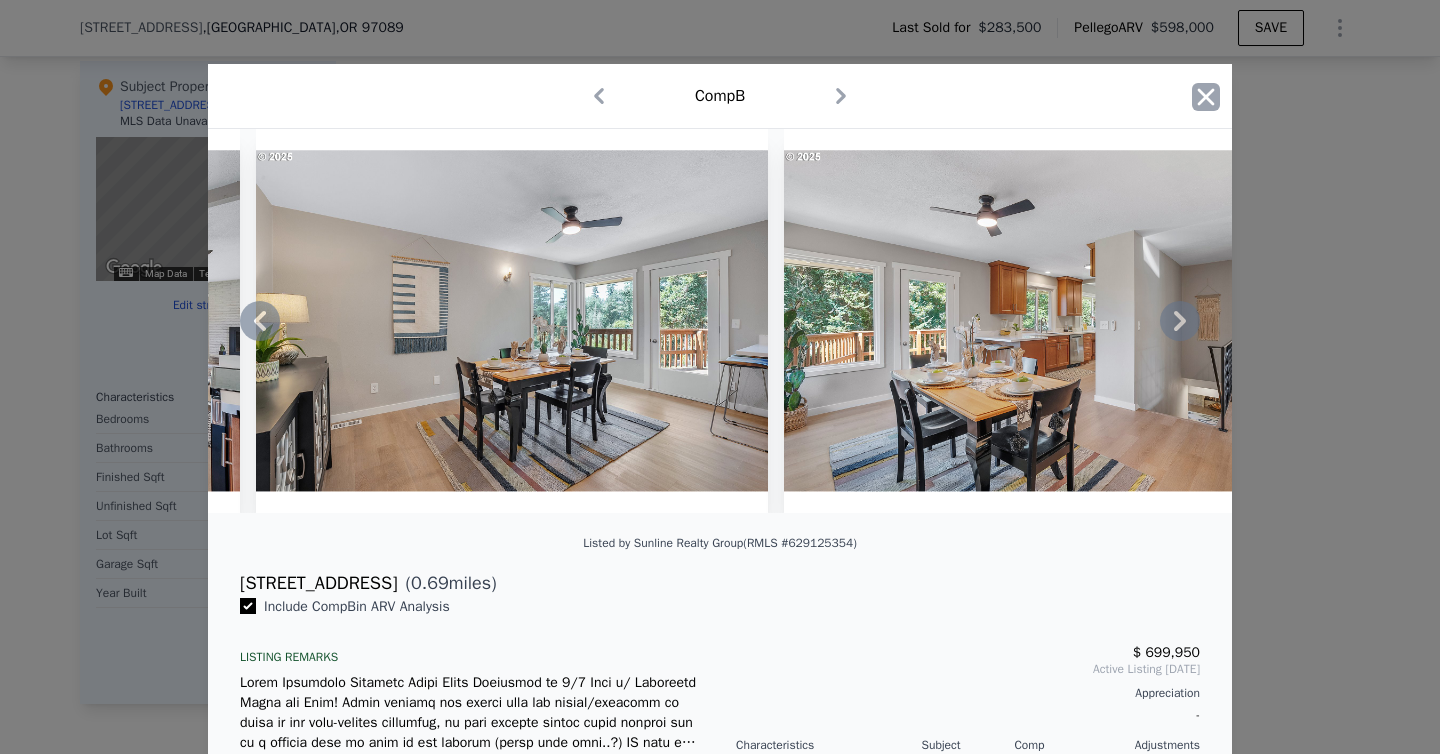 click 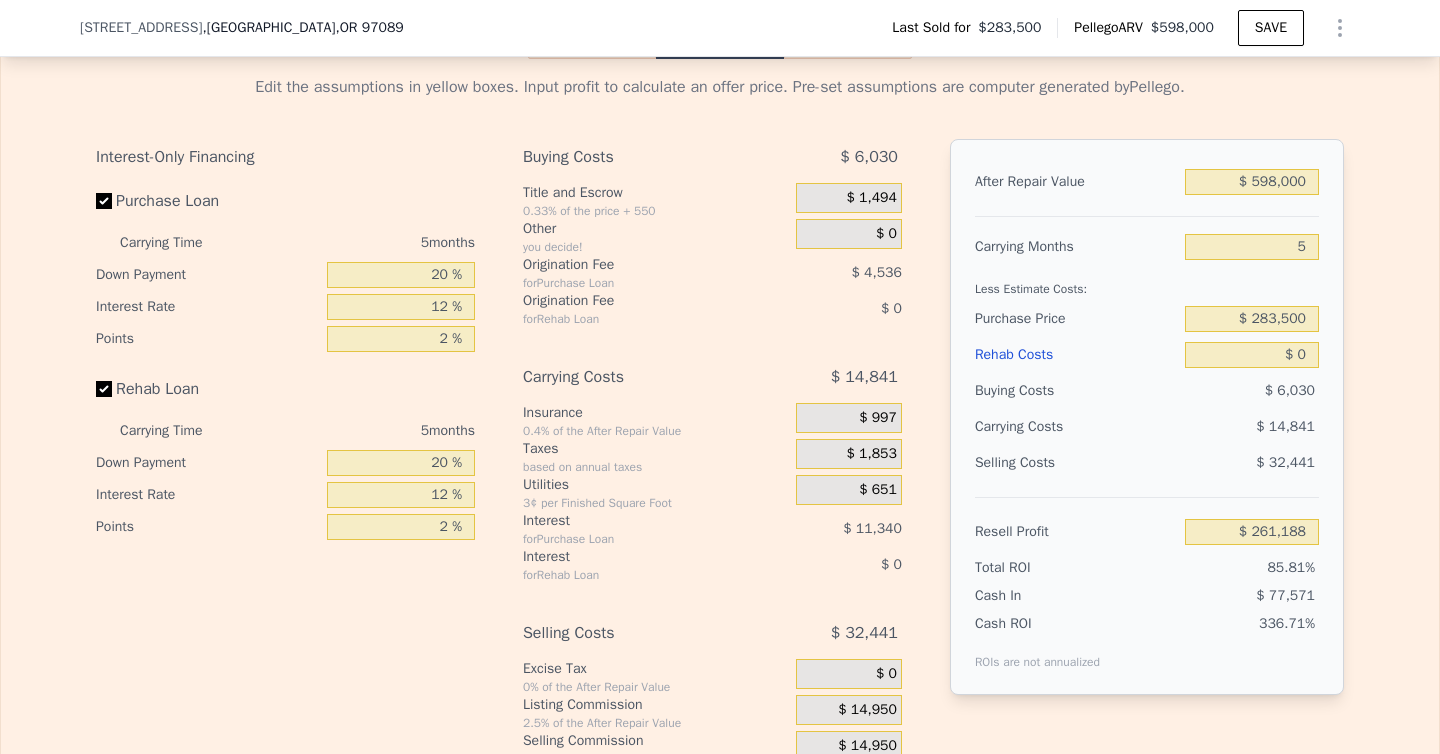 scroll, scrollTop: 2859, scrollLeft: 0, axis: vertical 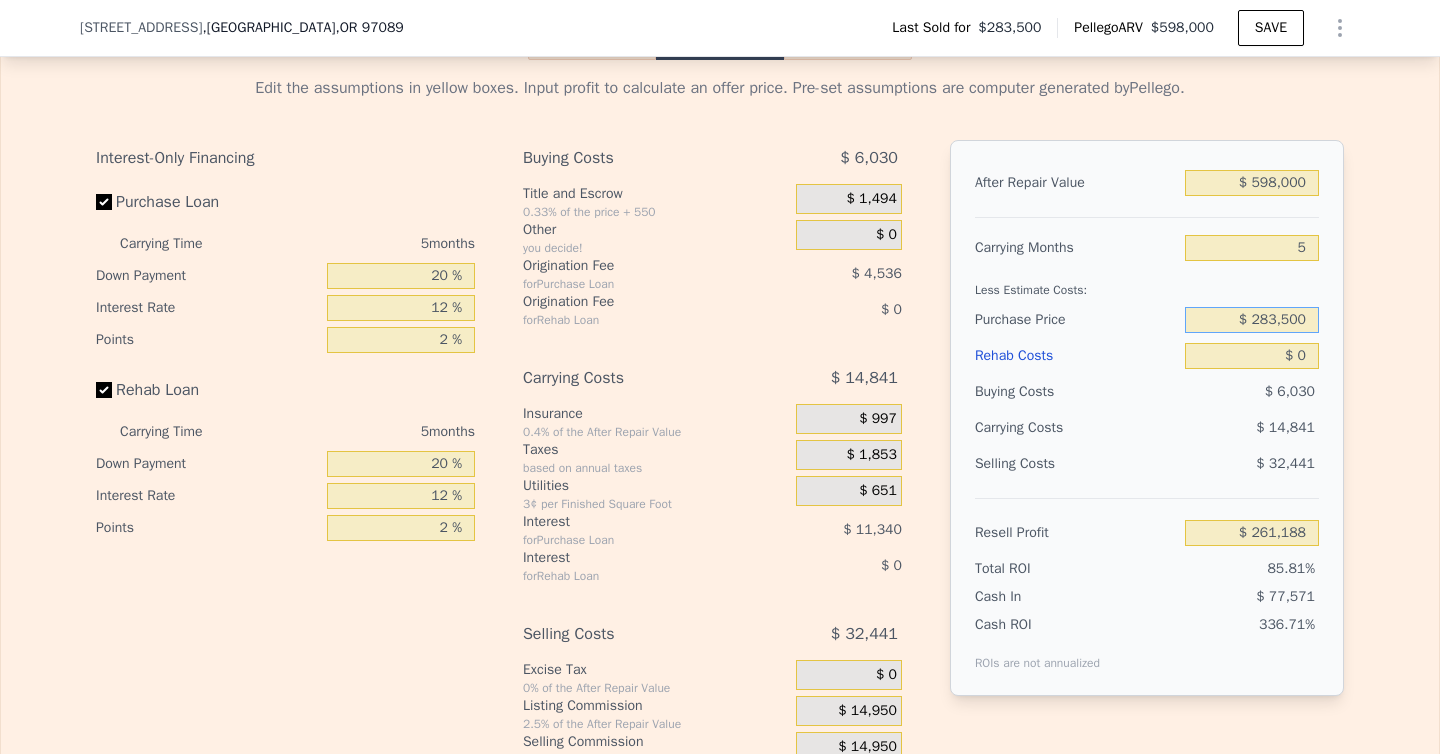 click on "$ 283,500" at bounding box center [1252, 320] 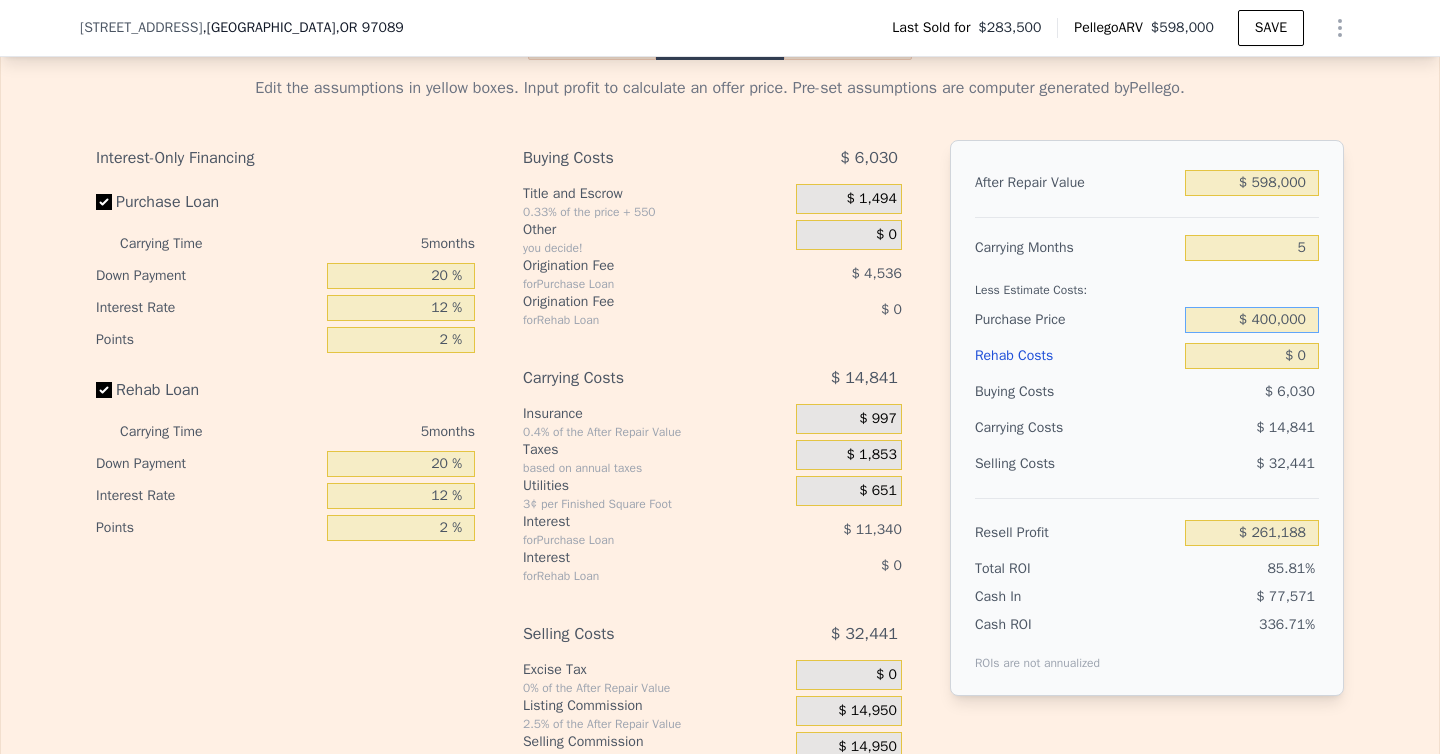 type on "$ 400,000" 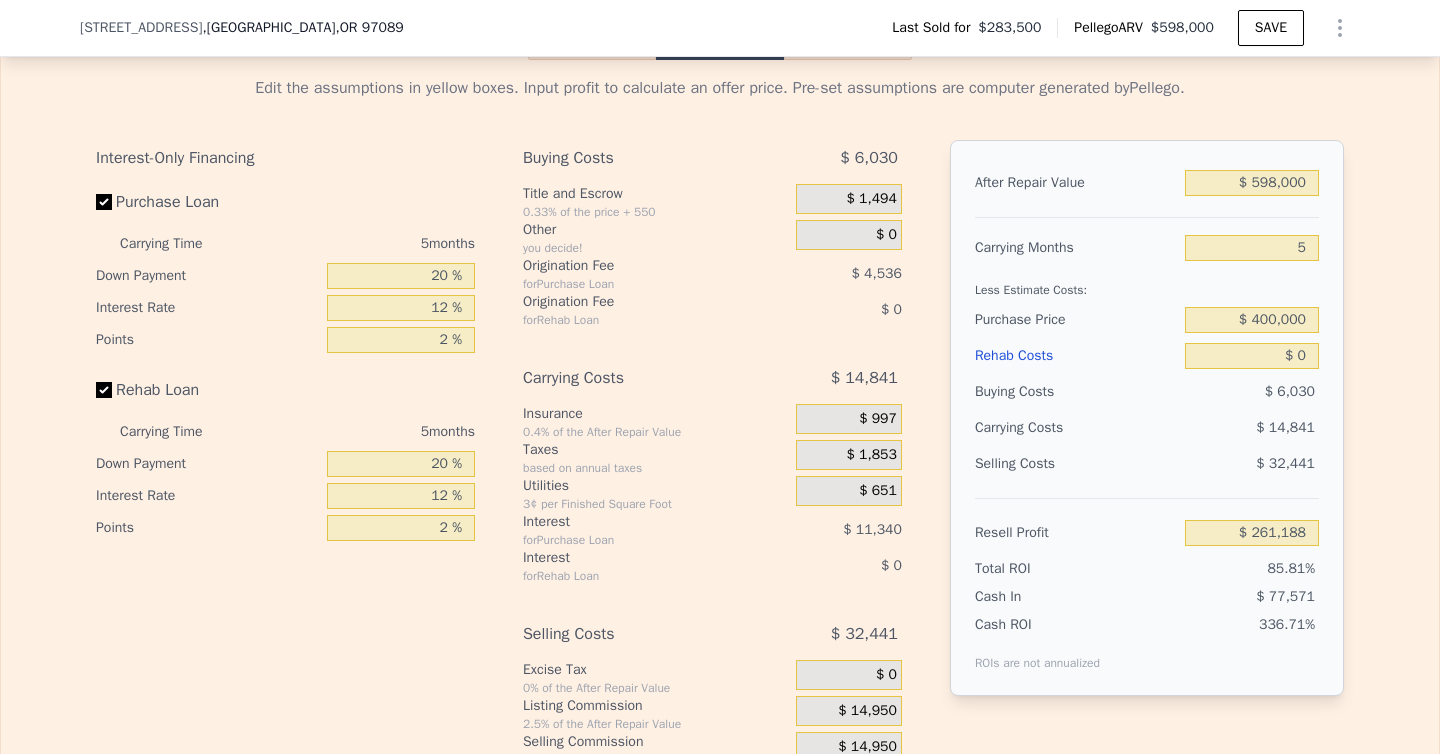 click on "After Repair Value $ 598,000 Carrying Months 5 Less Estimate Costs: Purchase Price $ 400,000 Rehab Costs $ 0 Buying Costs $ 6,030 Carrying Costs $ 14,841 Selling Costs $ 32,441 Resell Profit $ 261,188 Total ROI 85.81% Cash In $ 77,571 Cash ROI ROIs are not annualized 336.71%" at bounding box center (1147, 418) 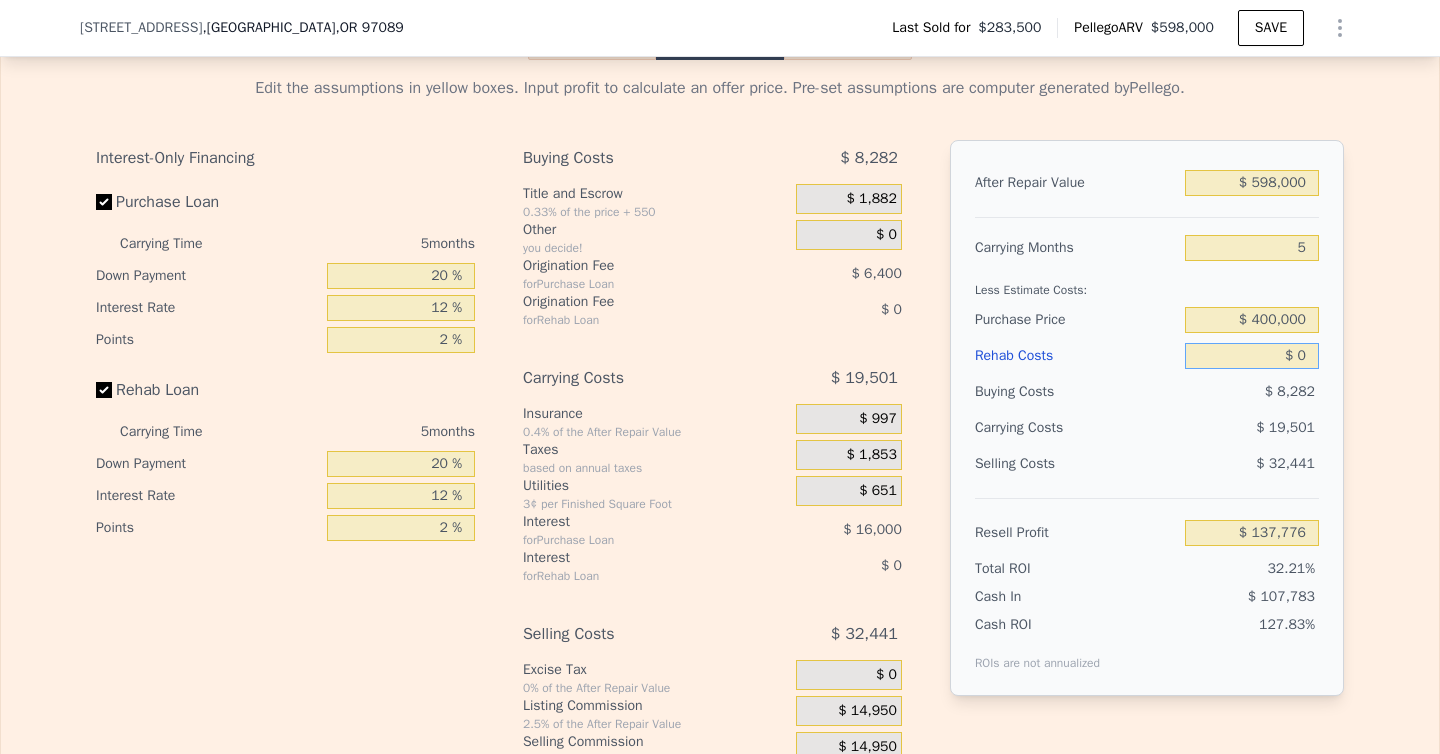 click on "$ 0" at bounding box center [1252, 356] 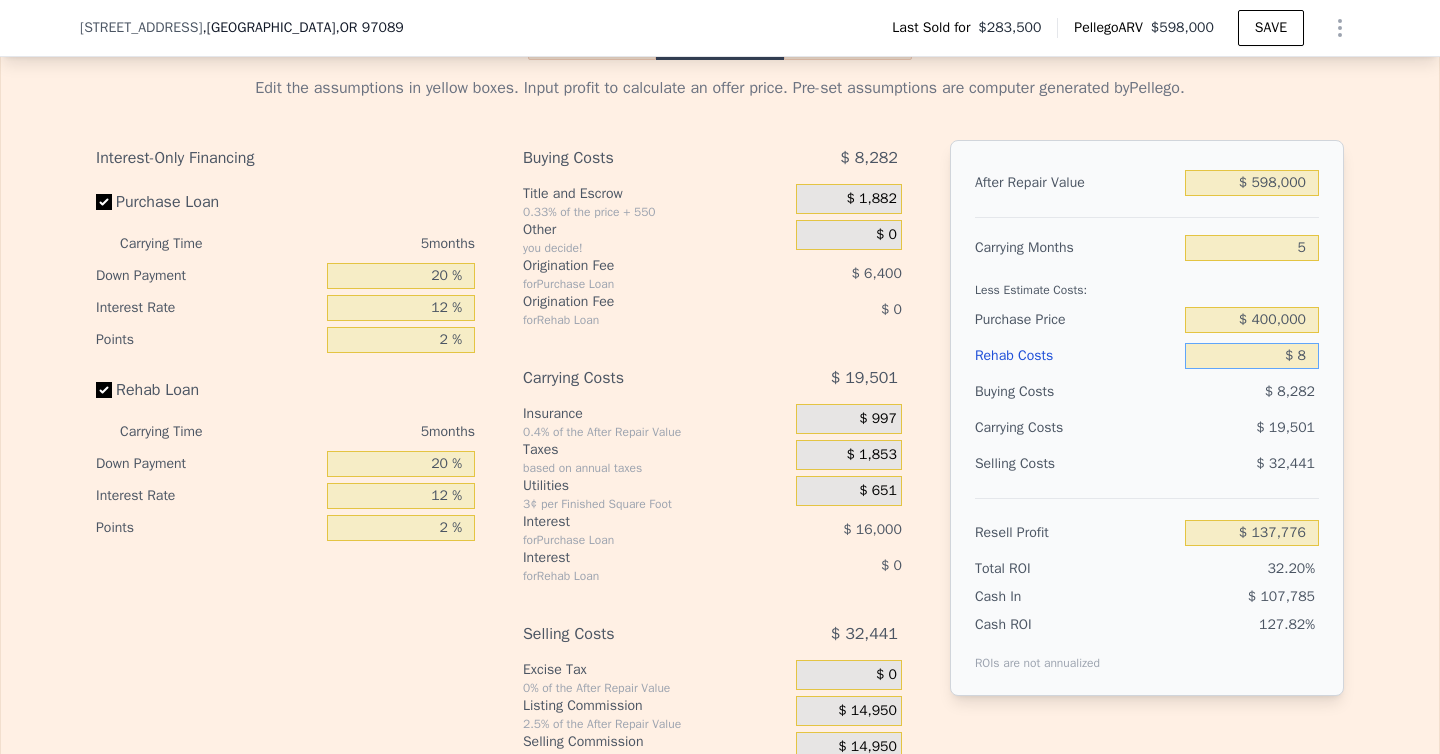 type on "$ 137,768" 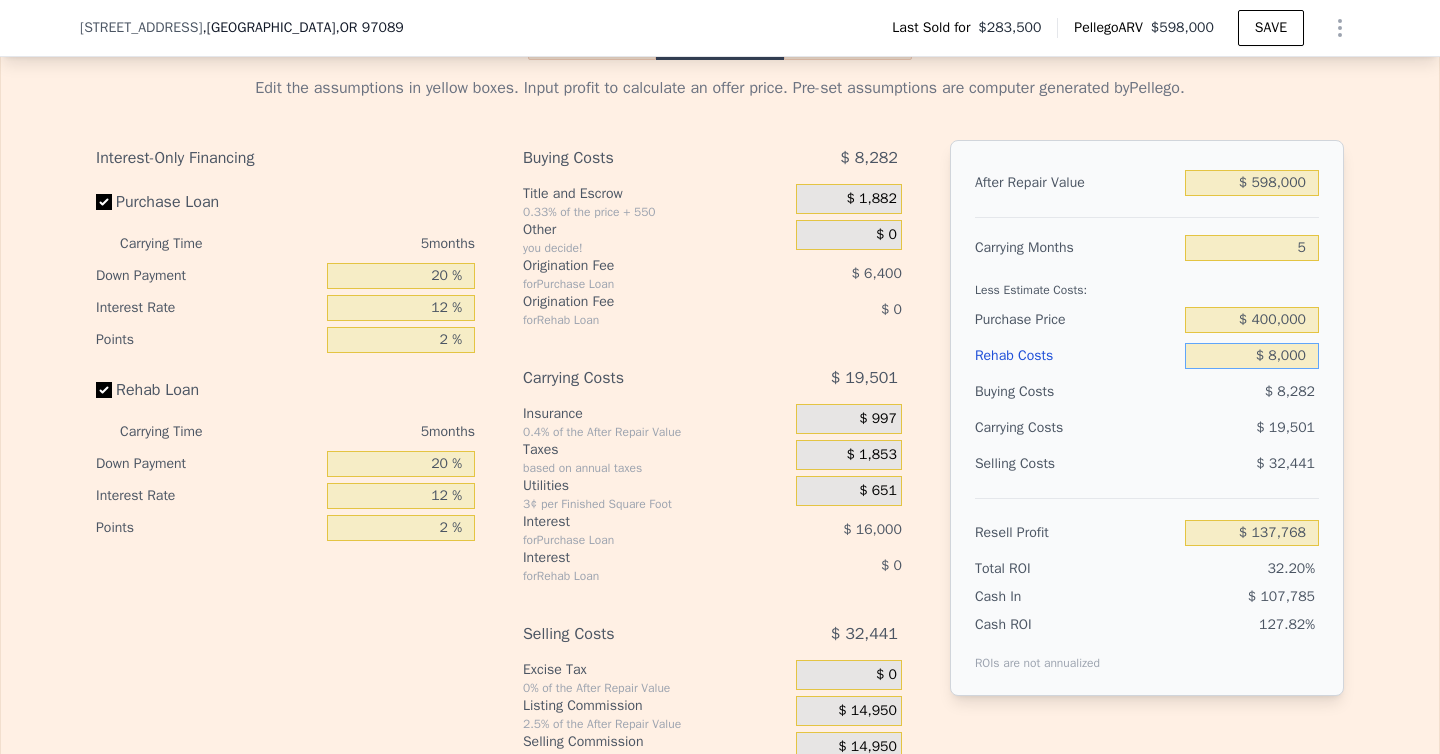 type on "$ 80,000" 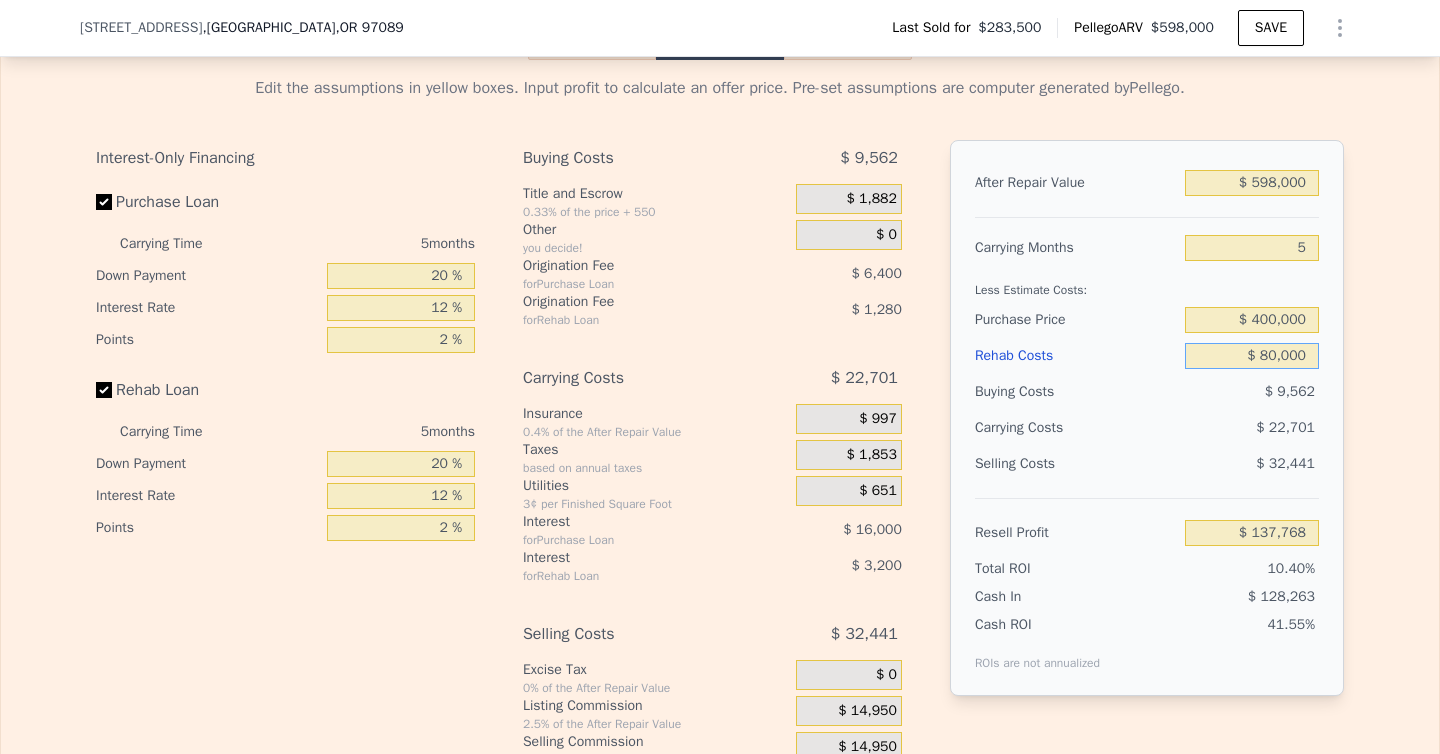 type on "$ 53,296" 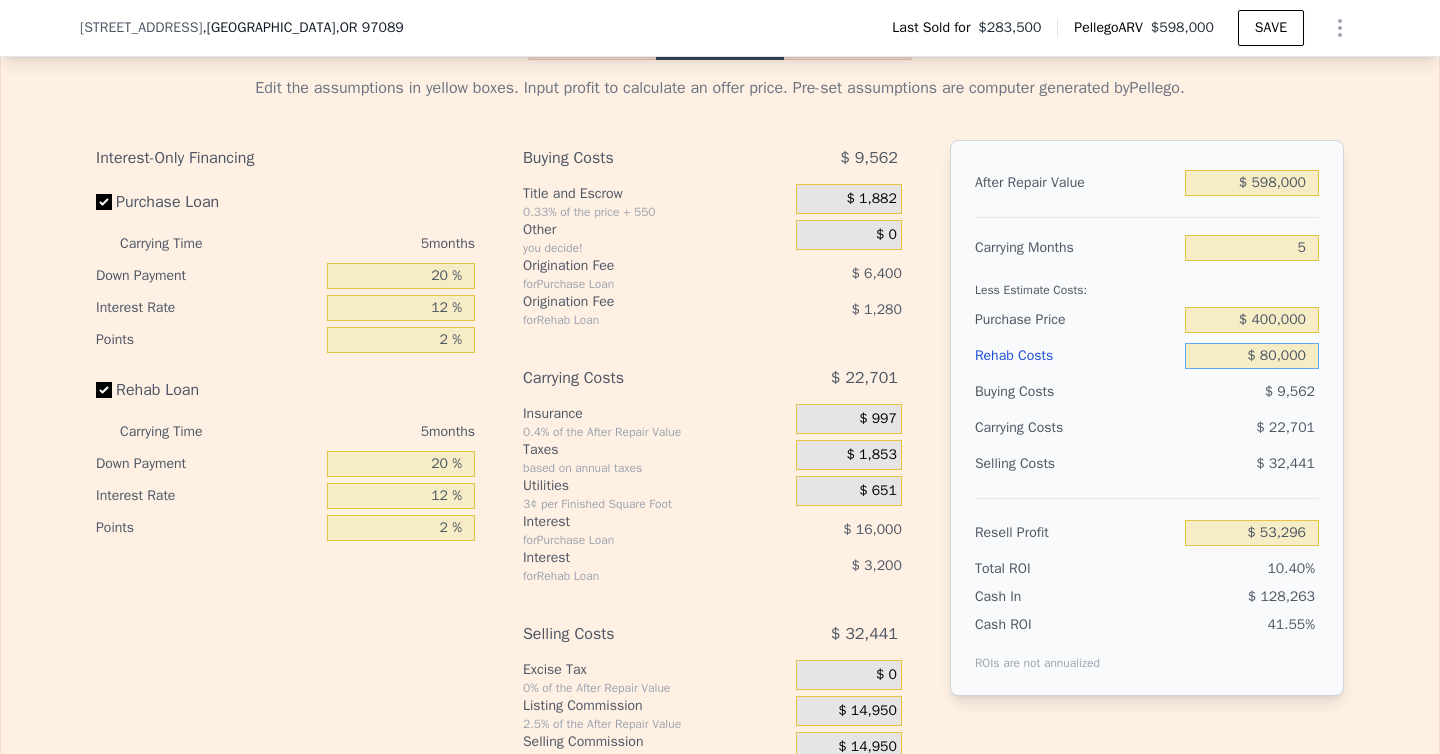 type on "$ 80,000" 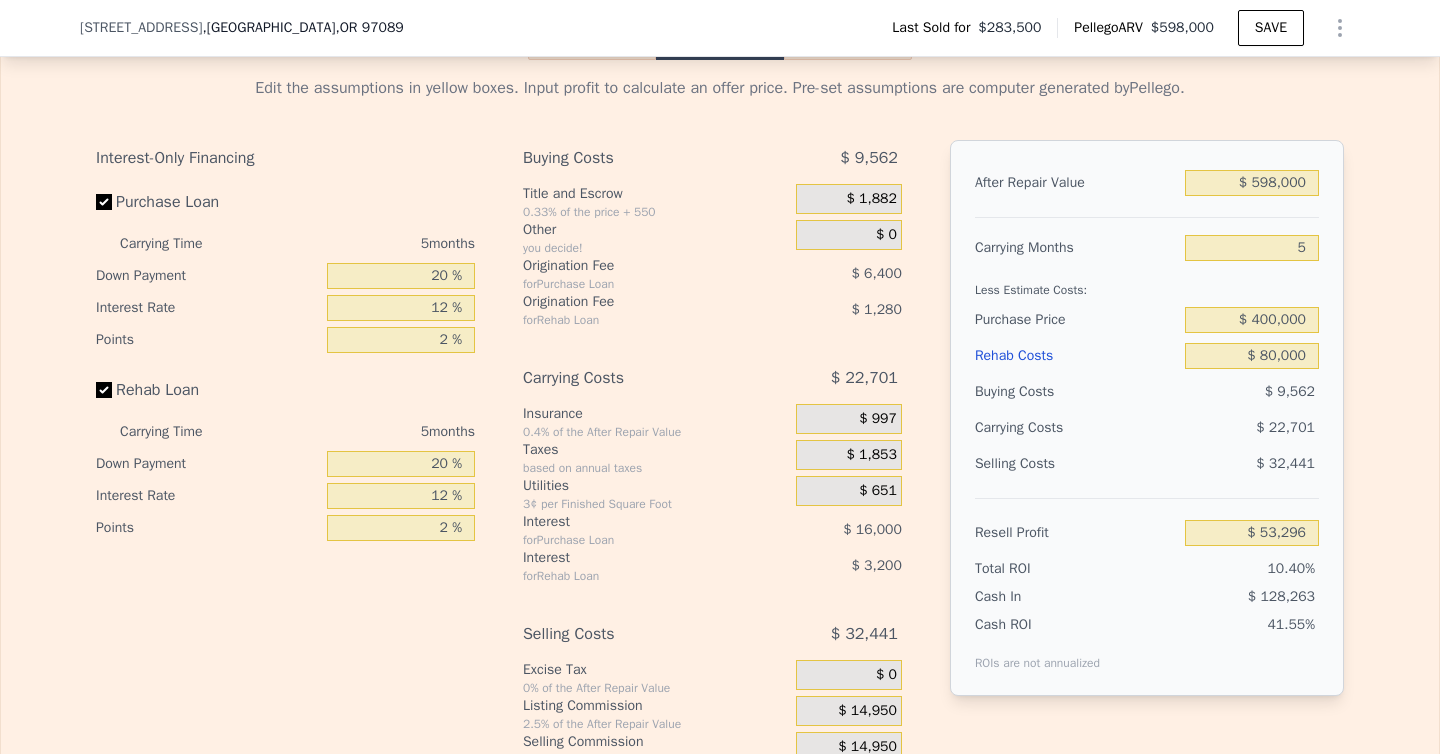 click on "Edit the assumptions in yellow boxes. Input profit to calculate an offer price. Pre-set assumptions are computer generated by  [PERSON_NAME] . Interest-Only Financing Purchase Loan Carrying Time 5  months Down Payment 20 % Interest Rate 12 % Points 2 % Rehab Loan Carrying Time 5  months Down Payment 20 % Interest Rate 12 % Points 2 % Buying Costs $ 9,562 Title and Escrow 0.33% of the price + 550 $ 1,882 Other you decide! $ 0 Origination Fee for  Purchase Loan $ 6,400 Origination Fee for  Rehab Loan $ 1,280 Carrying Costs $ 22,701 Insurance 0.4% of the After Repair Value $ 997 Taxes based on annual taxes $ 1,853 Utilities 3¢ per Finished Square Foot $ 651 Interest for  Purchase Loan $ 16,000 Interest for  Rehab Loan $ 3,200 Selling Costs $ 32,441 Excise Tax 0% of the After Repair Value $ 0 Listing Commission 2.5% of the After Repair Value $ 14,950 Selling Commission 2.5% of the After Repair Value $ 14,950 Title and Escrow 0.33% of the After Repair Value $ 2,541 After Repair Value $ 598,000 Carrying Months 5 $ 9,562" at bounding box center [720, 432] 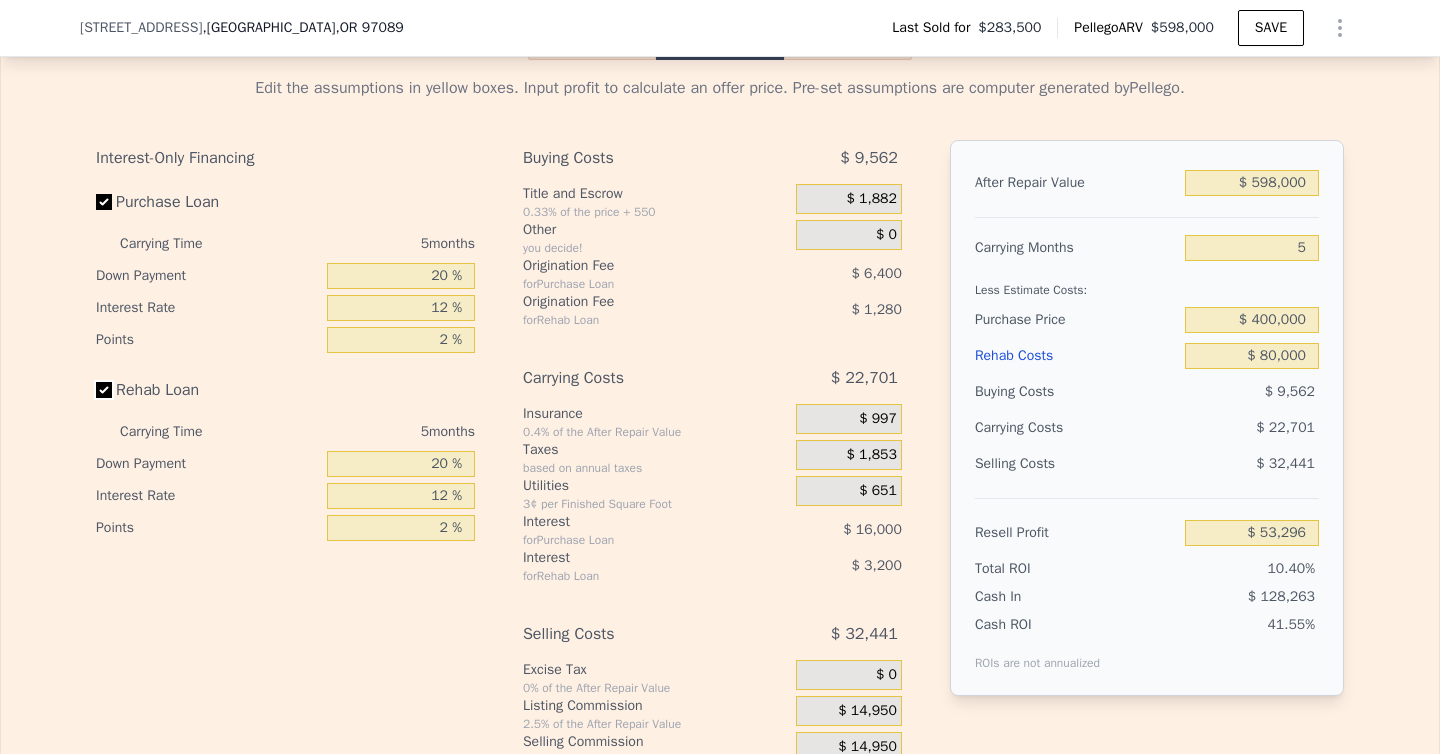 click on "Rehab Loan" at bounding box center (104, 390) 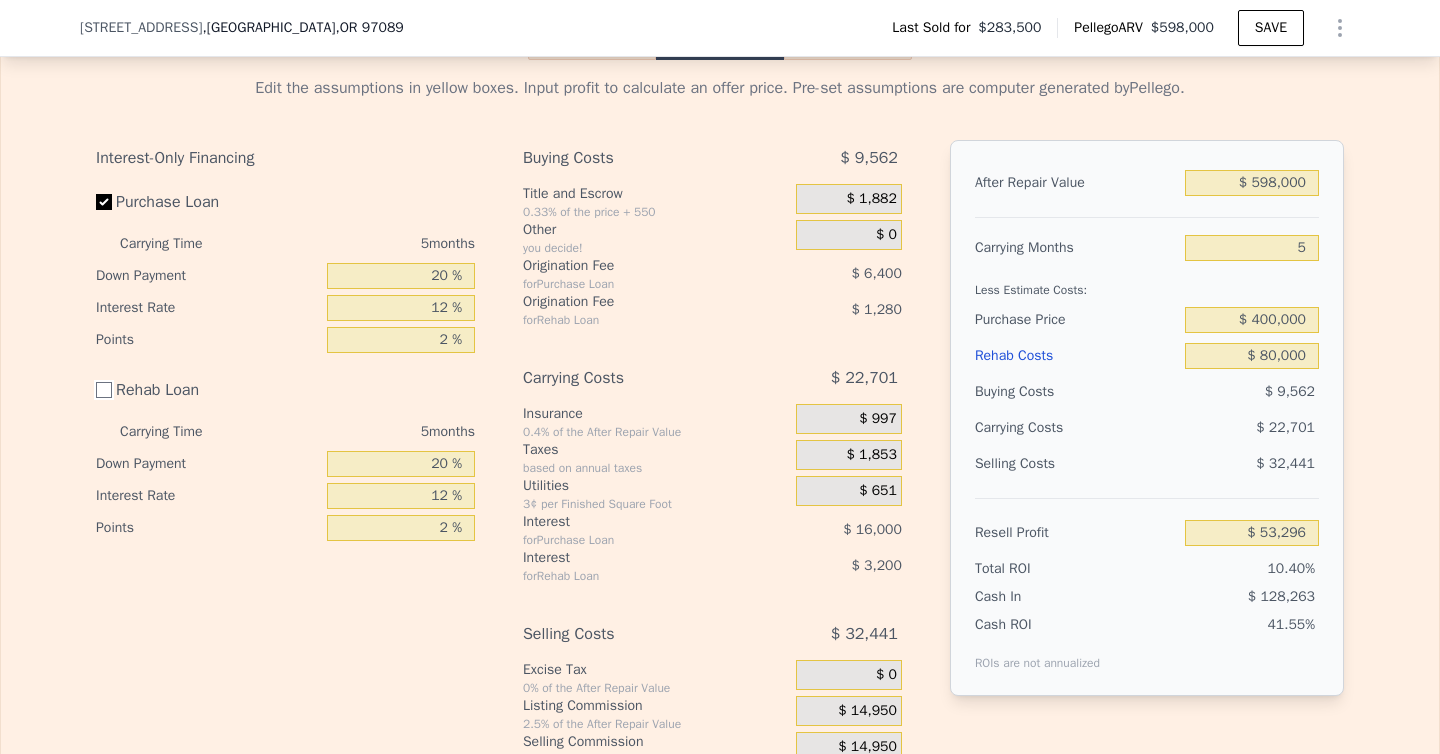 checkbox on "false" 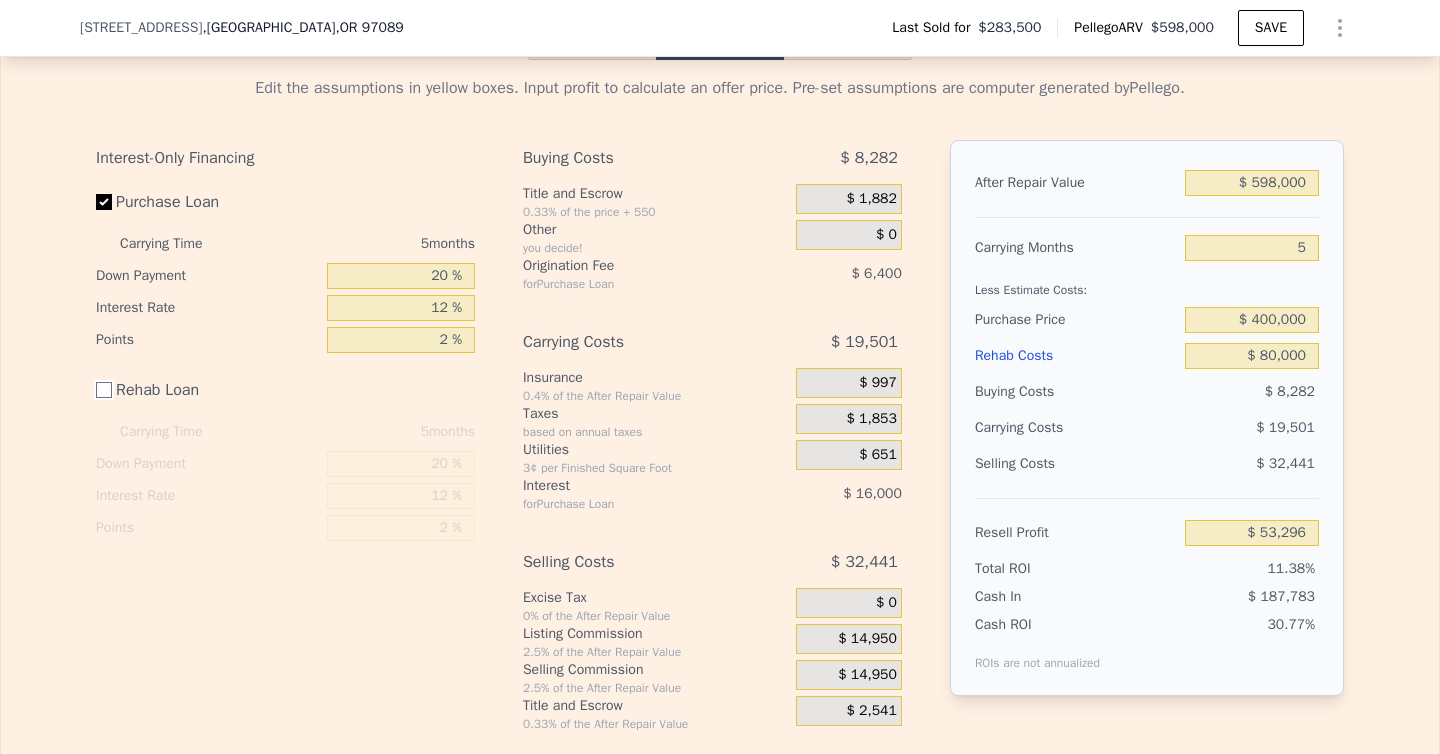type on "$ 57,776" 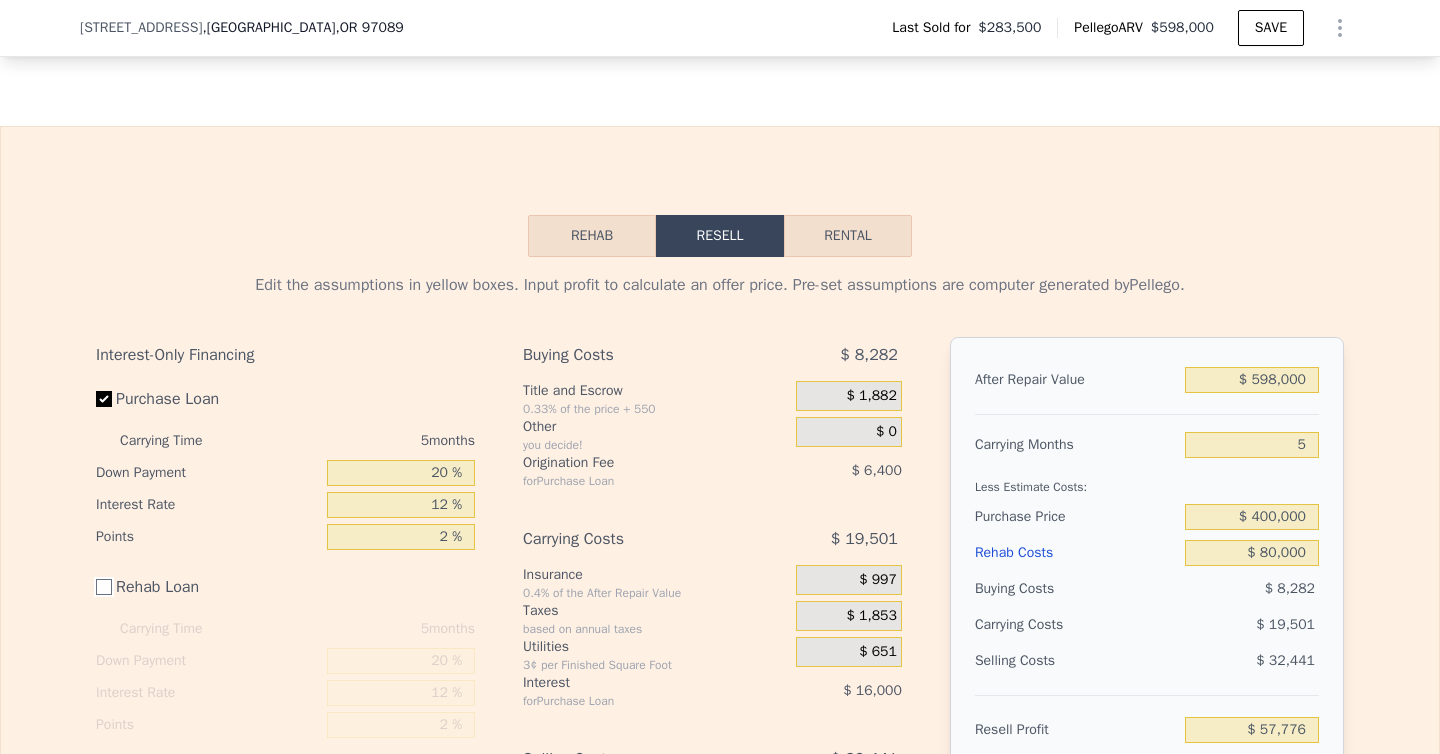 scroll, scrollTop: 2656, scrollLeft: 0, axis: vertical 